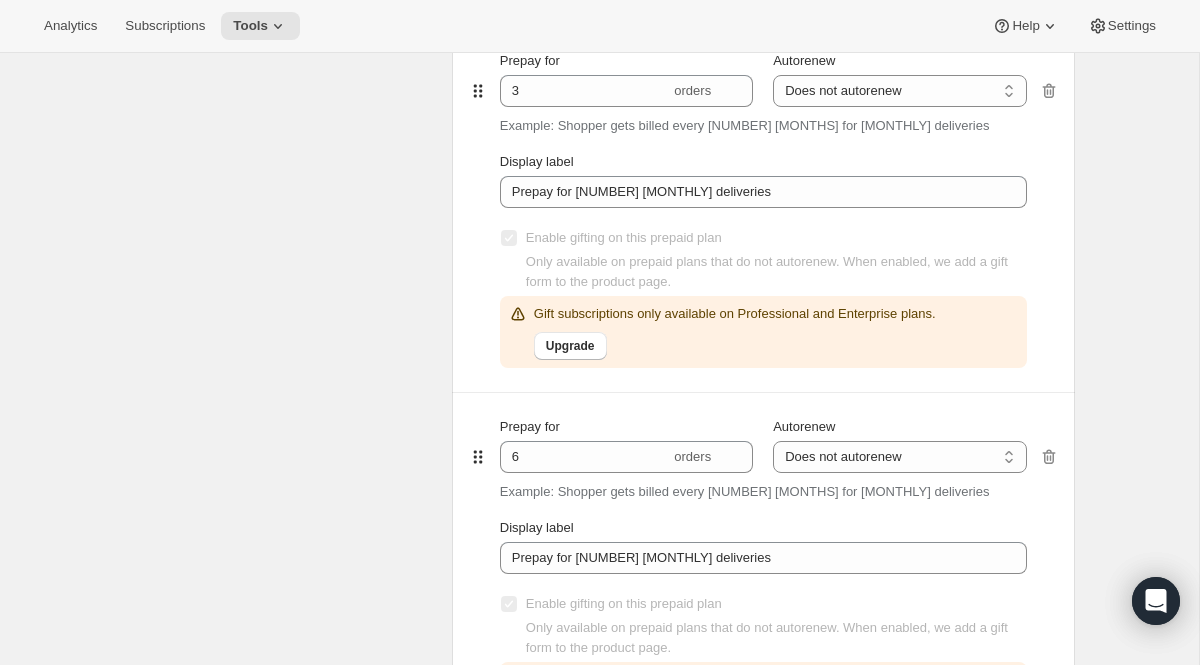 scroll, scrollTop: 1127, scrollLeft: 0, axis: vertical 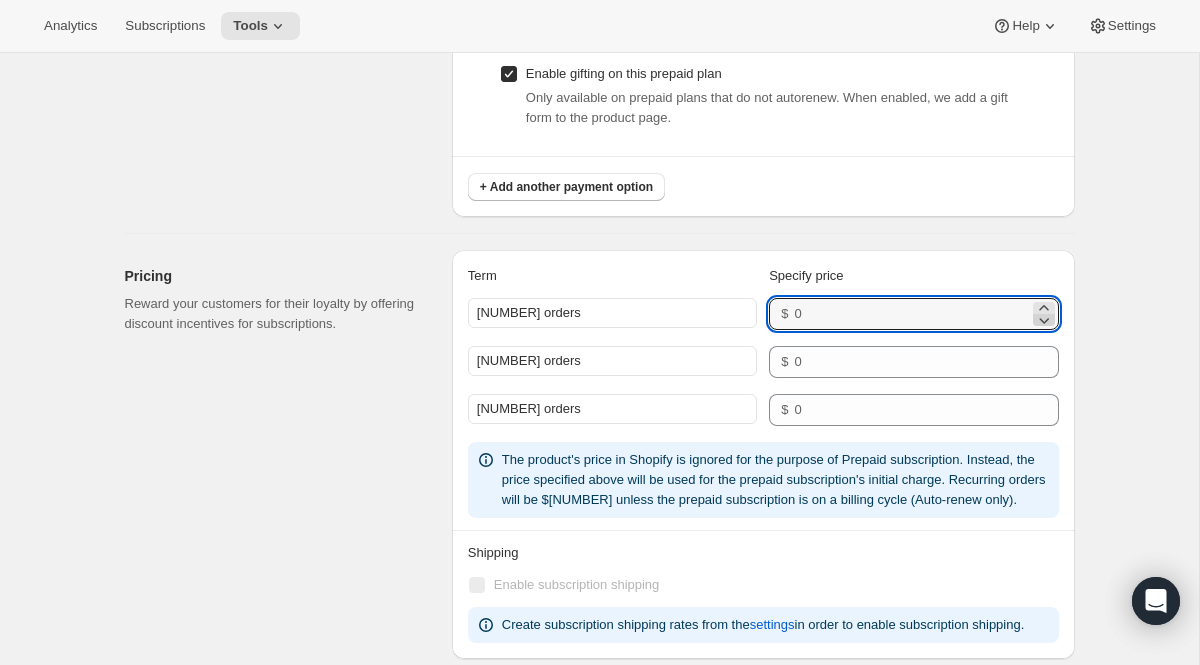 click at bounding box center [1044, 308] 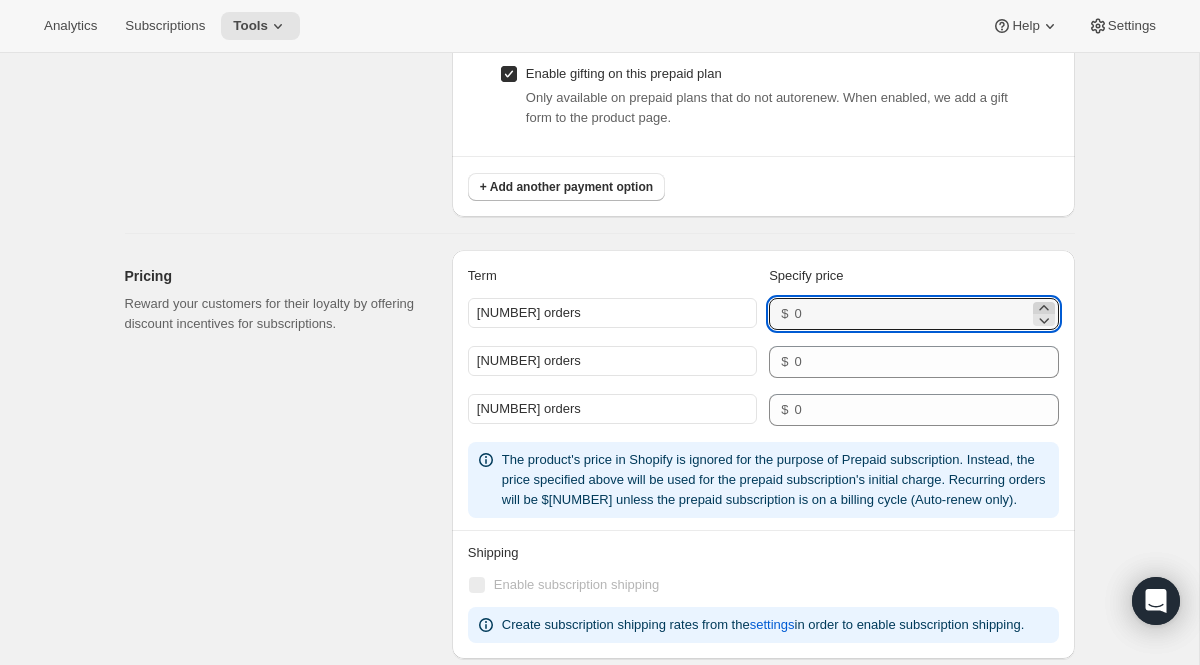 click at bounding box center (1044, 308) 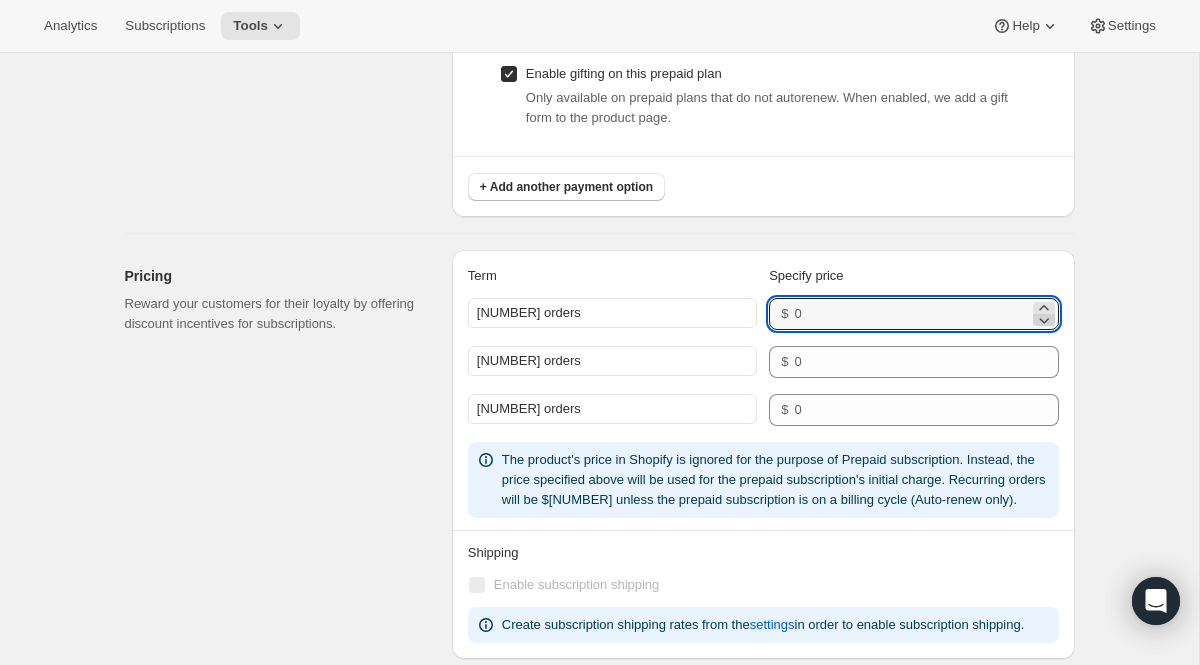 click at bounding box center (1044, 308) 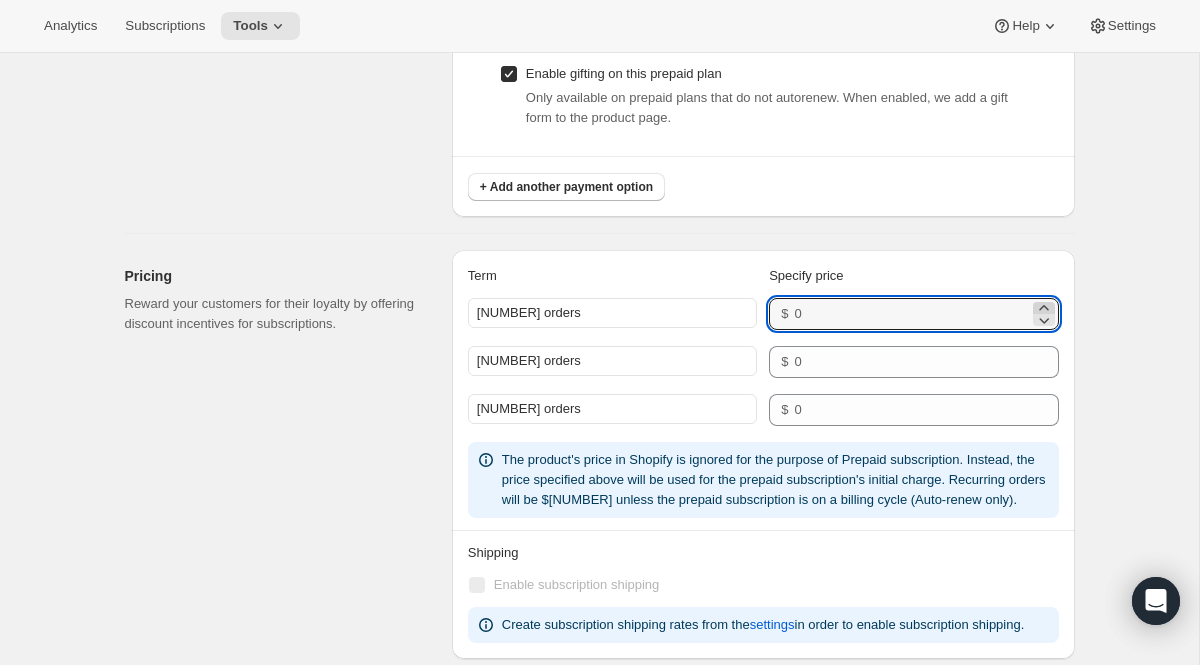 click at bounding box center [1044, 308] 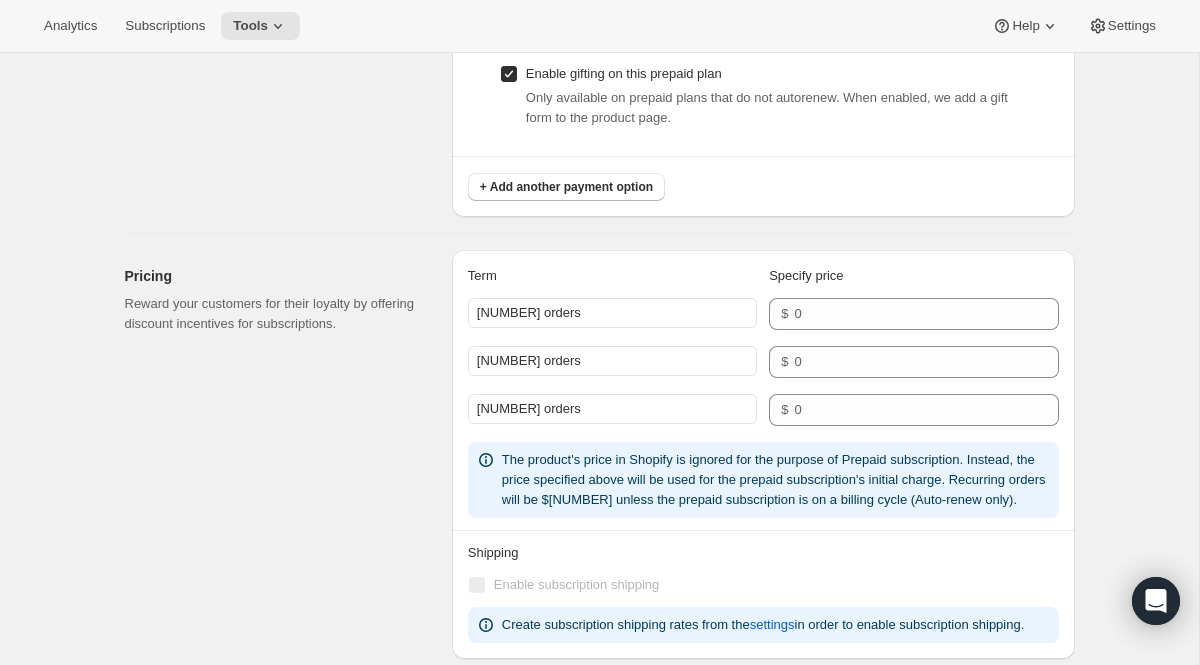 click on "Edit subscription plan. This page is ready Edit subscription plan Basic Info Give your plan a unique and memorable nickname for internal staff. The other text values are shown to customers and are used to help them make a purchase decision. Subscription nickname Prepay and Save ([NUMBER], [NUMBER], and [NUMBER] months) Internal name only visible to you Display name [NUMBER]/[NUMBER]/[NUMBER] Month Subscriptions Public name, shown on product page Prepaid type Each prepaid type has unique benefits and limitations. We support both in order to provide a more flexible subscription management experience. Multi-order Creates multiple orders with unique order numbers. First order is billed without discount, recurring orders are discounted [NUMBER]%. Best for operations and third-party fulfillment apps. Single-order Creates a single order with multiple fulfillment dates. May not be compatible with third party fulfillment software. Need help on what to choose?  Read our help article Subscription Frequency Deliver every [NUMBER] Day(s) Week(s) Month(s) Year(s) Month(s) [NUMBER]" at bounding box center (599, 50) 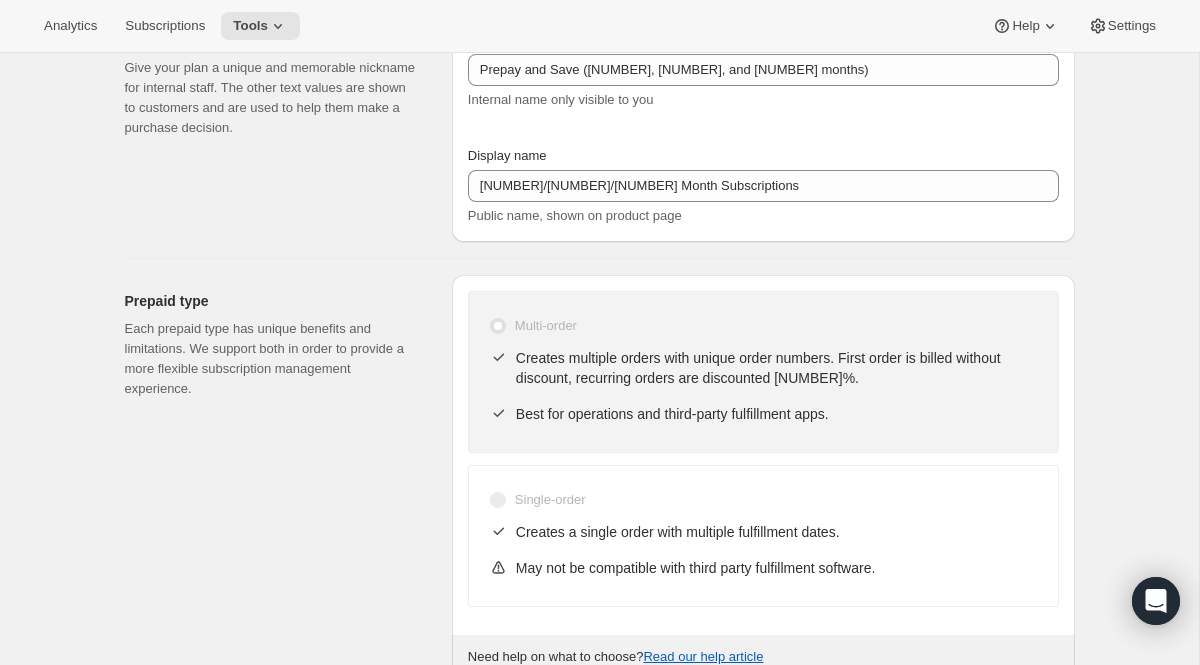 scroll, scrollTop: 0, scrollLeft: 0, axis: both 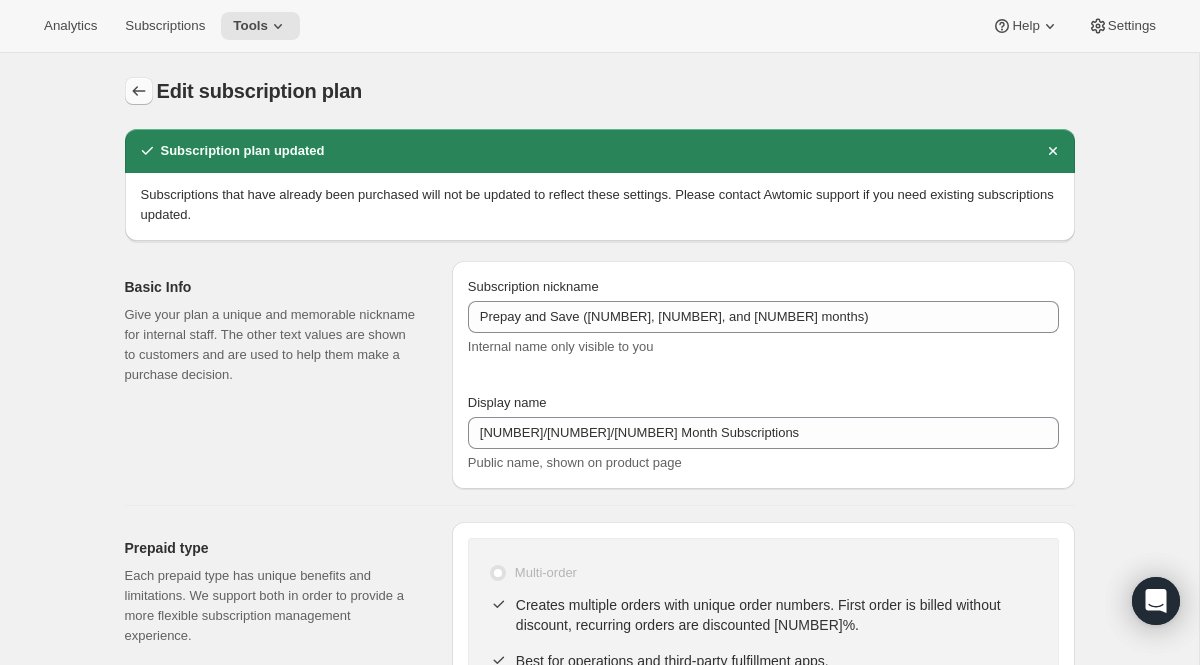 click at bounding box center (139, 91) 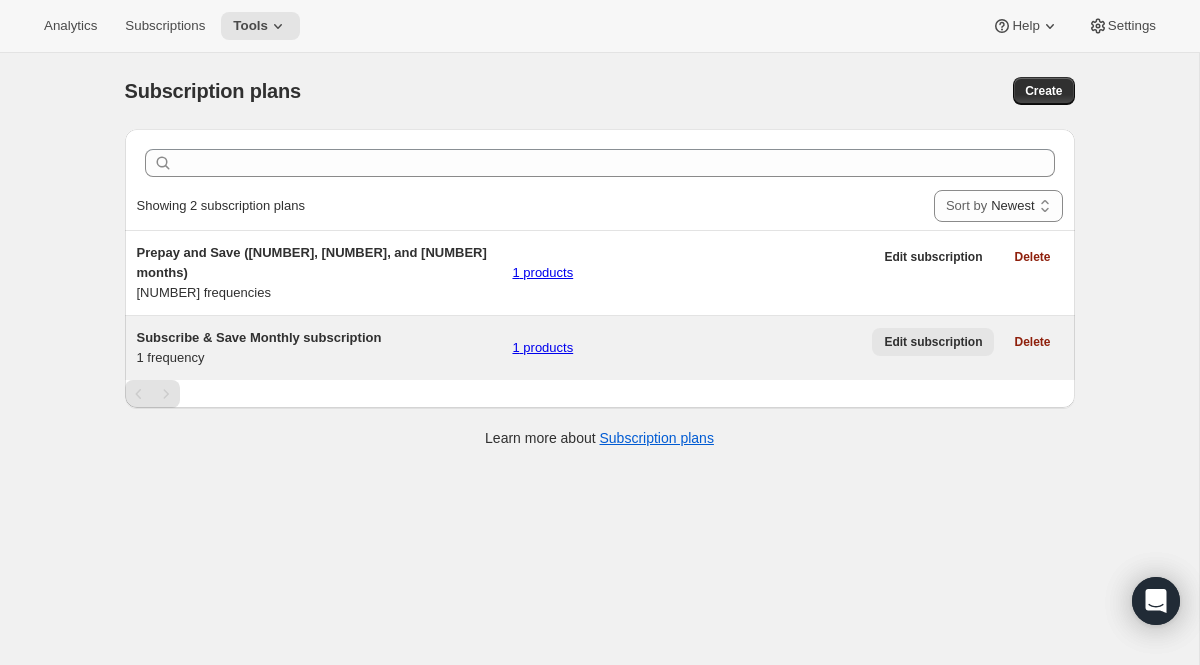 click on "Edit subscription" at bounding box center (933, 342) 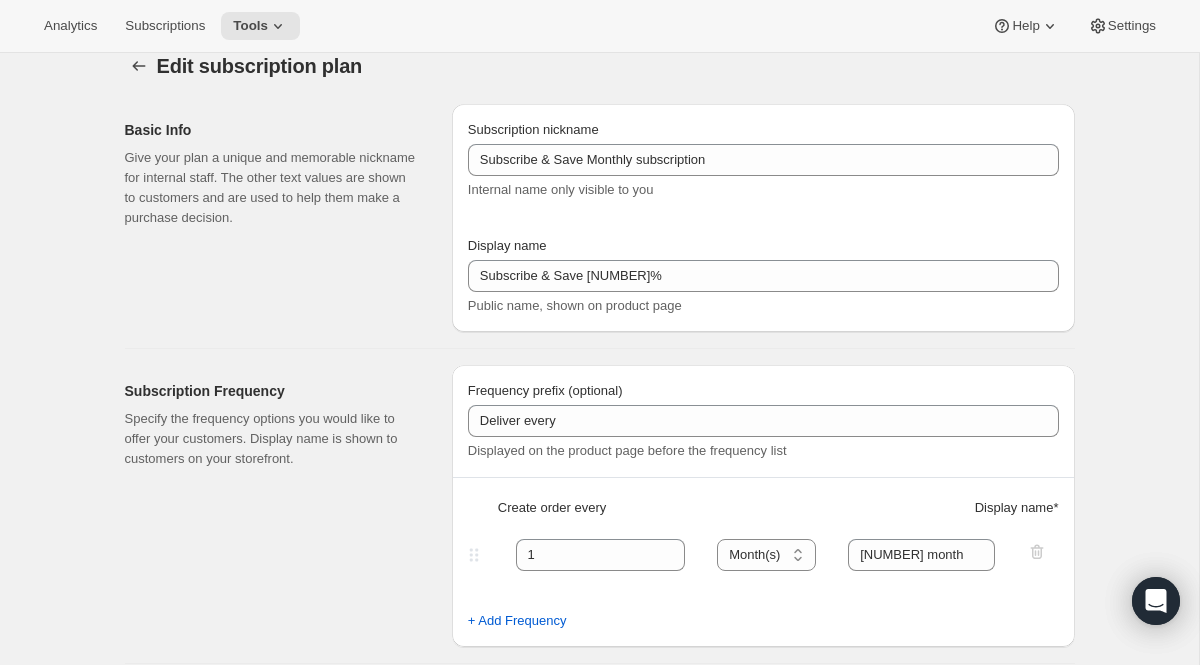scroll, scrollTop: 0, scrollLeft: 0, axis: both 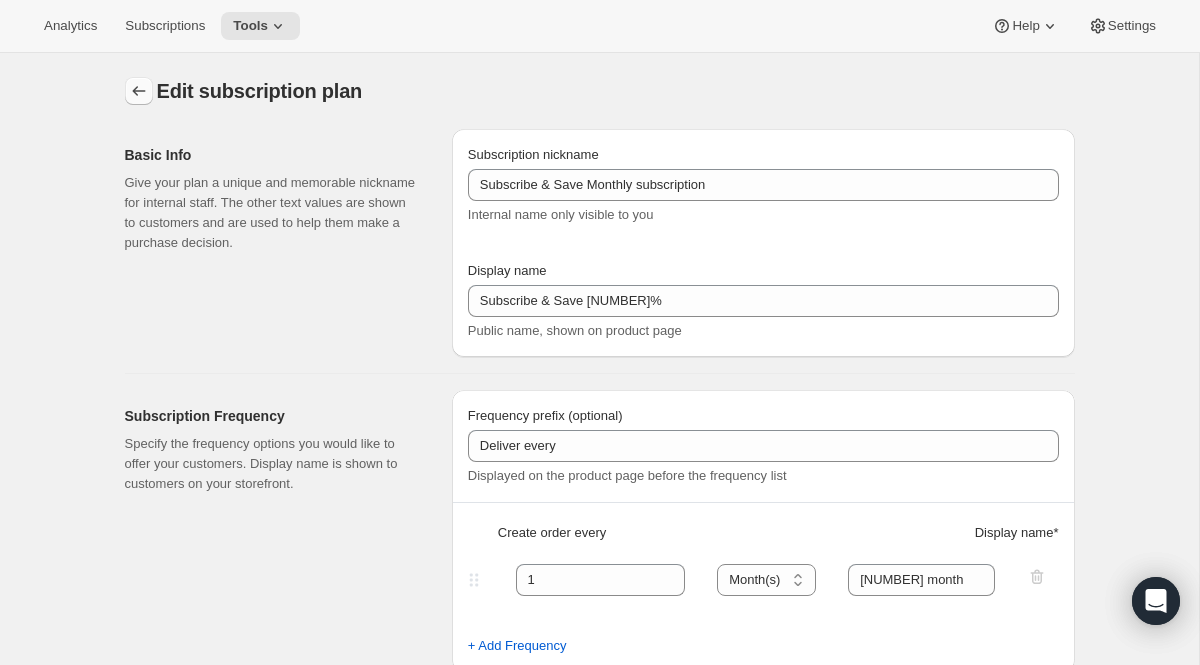 click at bounding box center [139, 91] 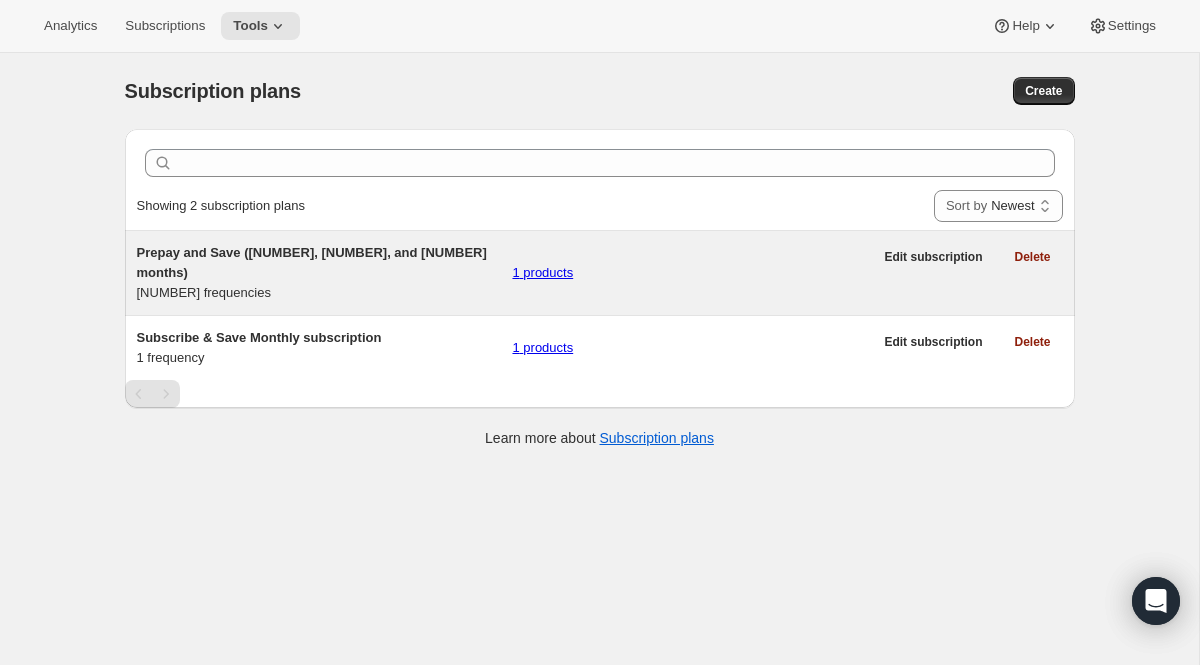 click on "1   products" at bounding box center [692, 273] 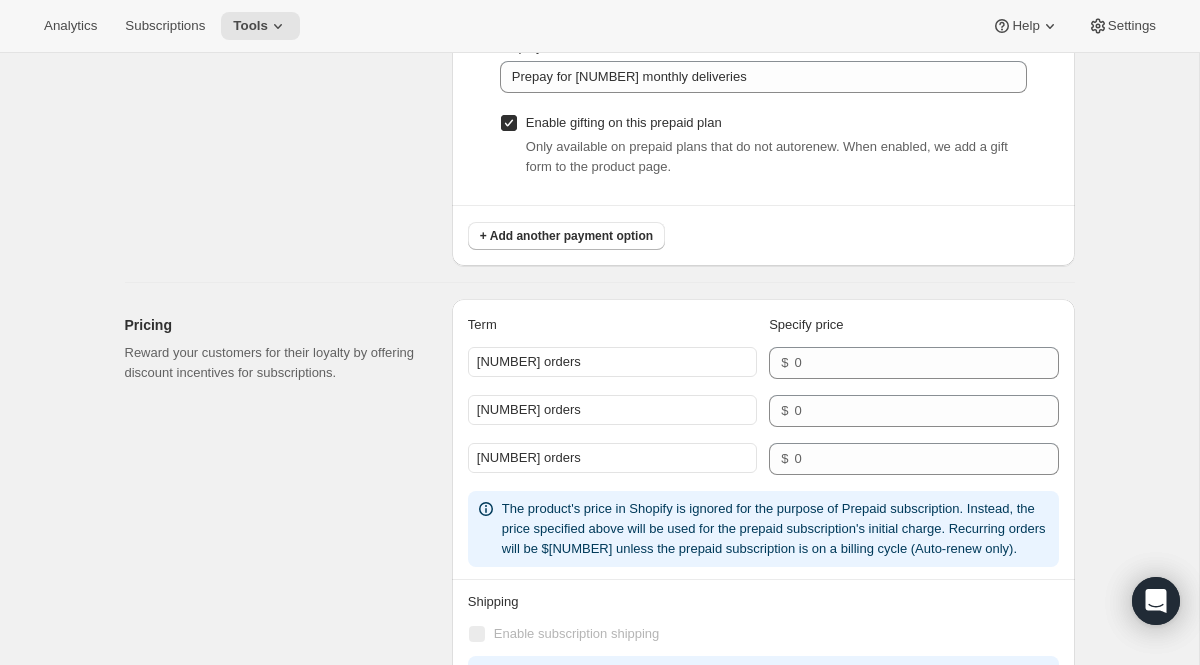 scroll, scrollTop: 1846, scrollLeft: 0, axis: vertical 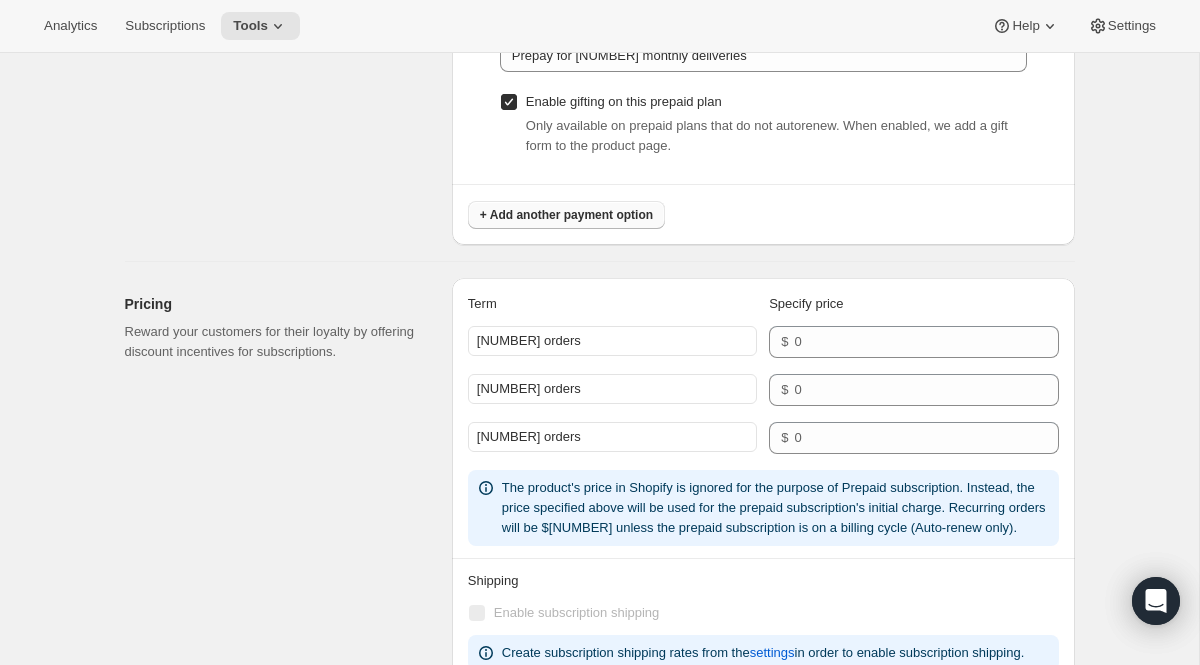 click on "+ Add another payment option" at bounding box center (566, 215) 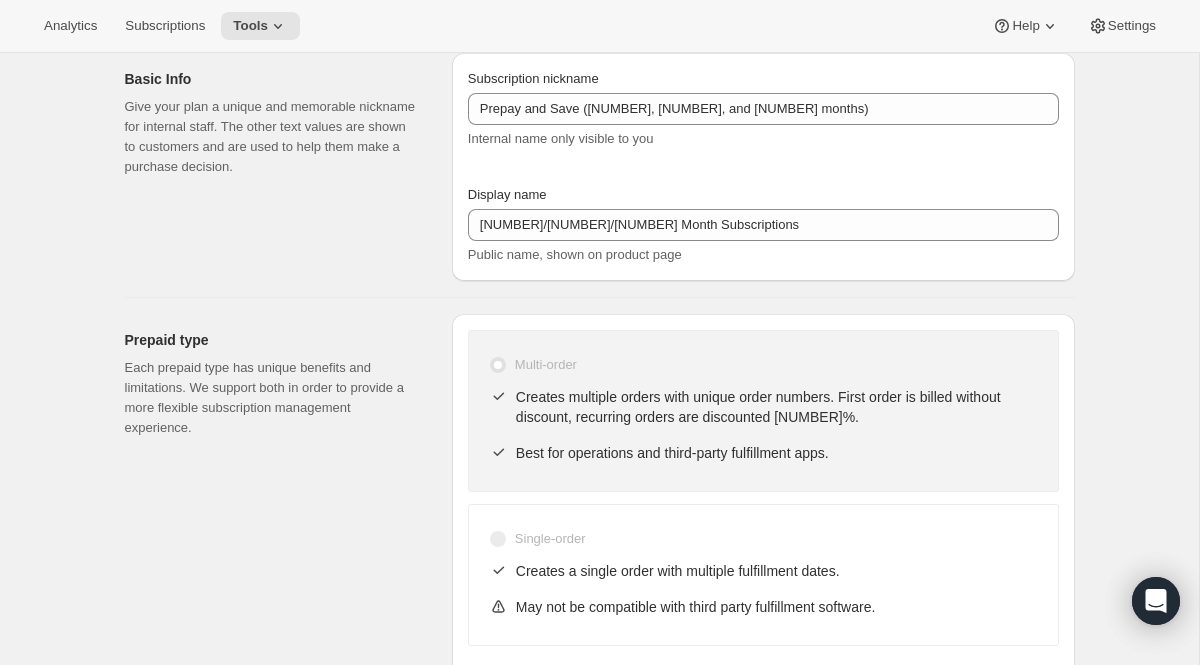 scroll, scrollTop: 0, scrollLeft: 0, axis: both 